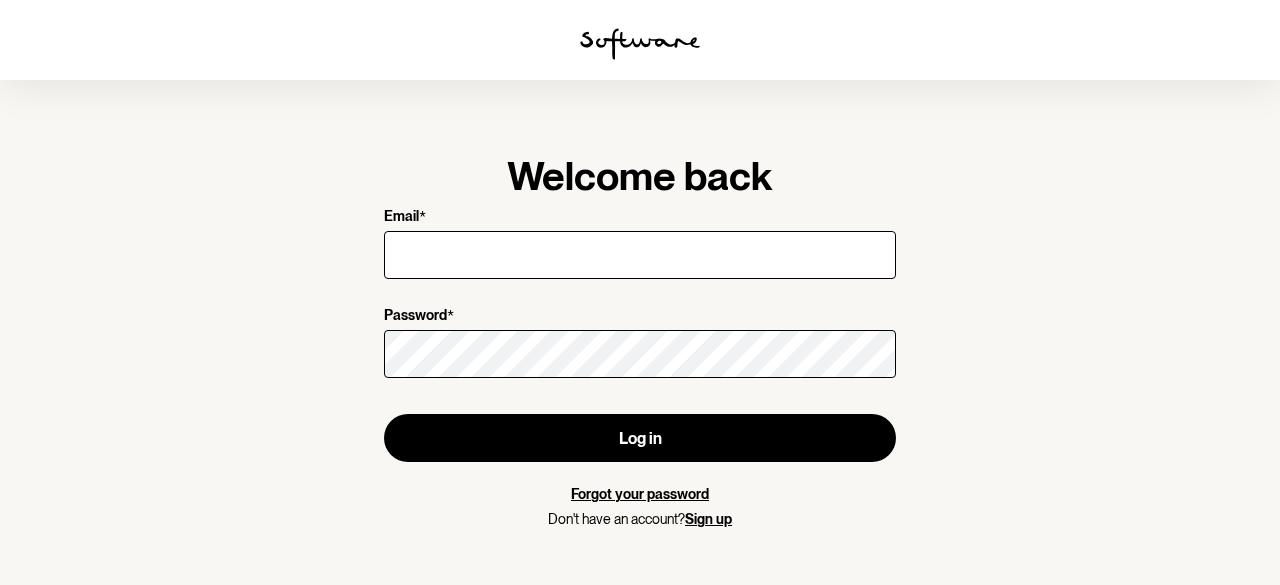scroll, scrollTop: 0, scrollLeft: 0, axis: both 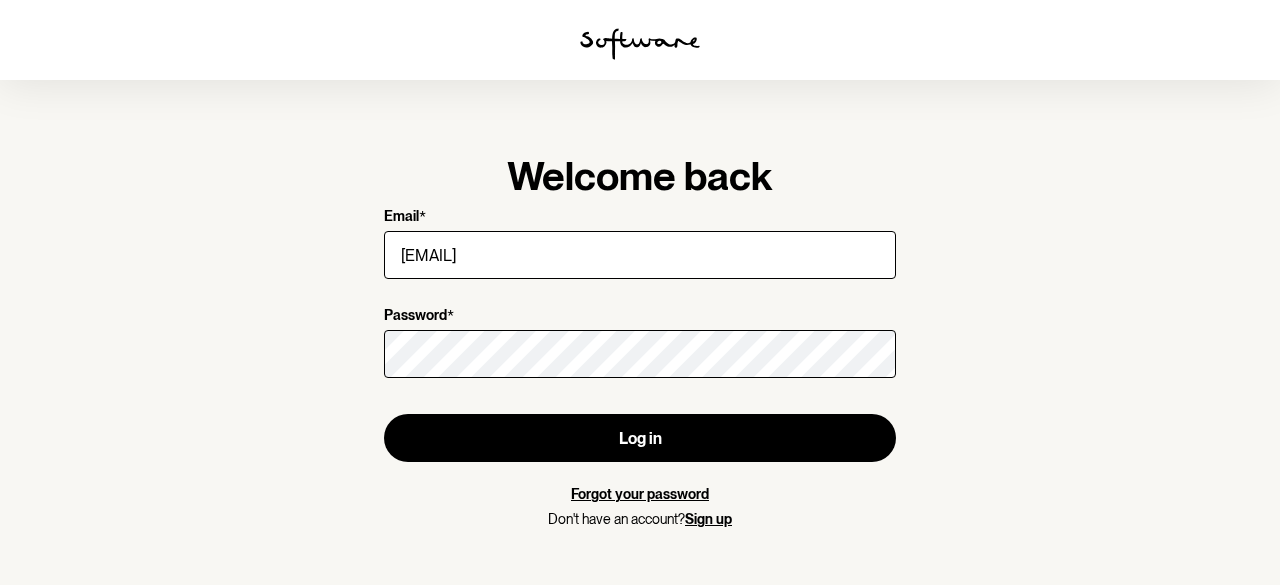 click on "Forgot your password" at bounding box center [640, 494] 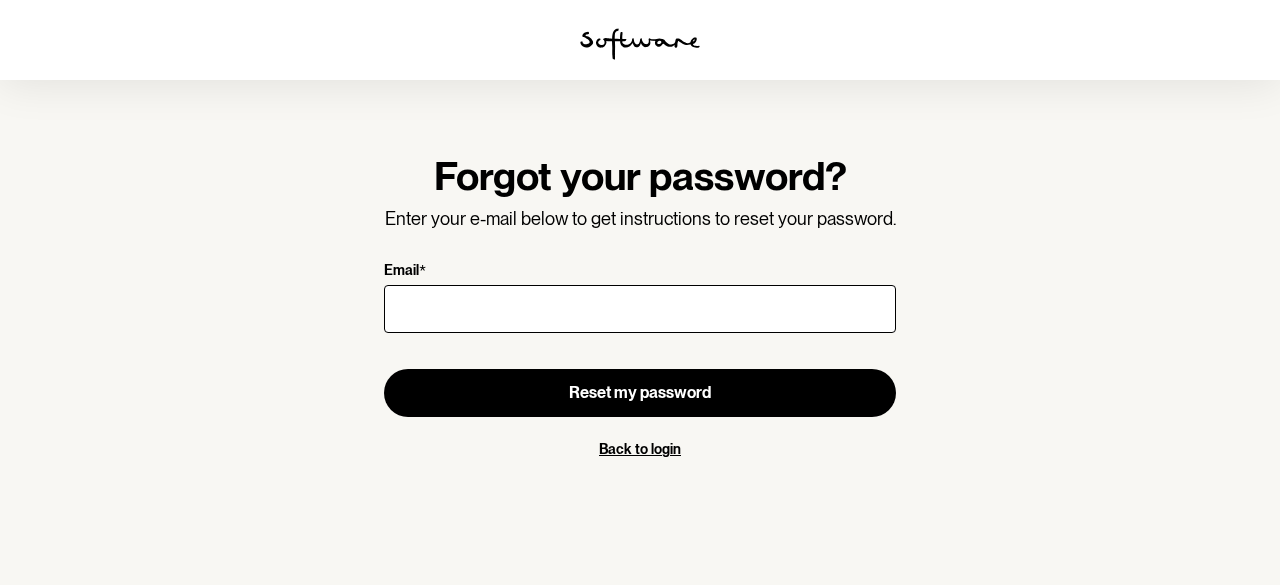 click on "Email *" at bounding box center [640, 309] 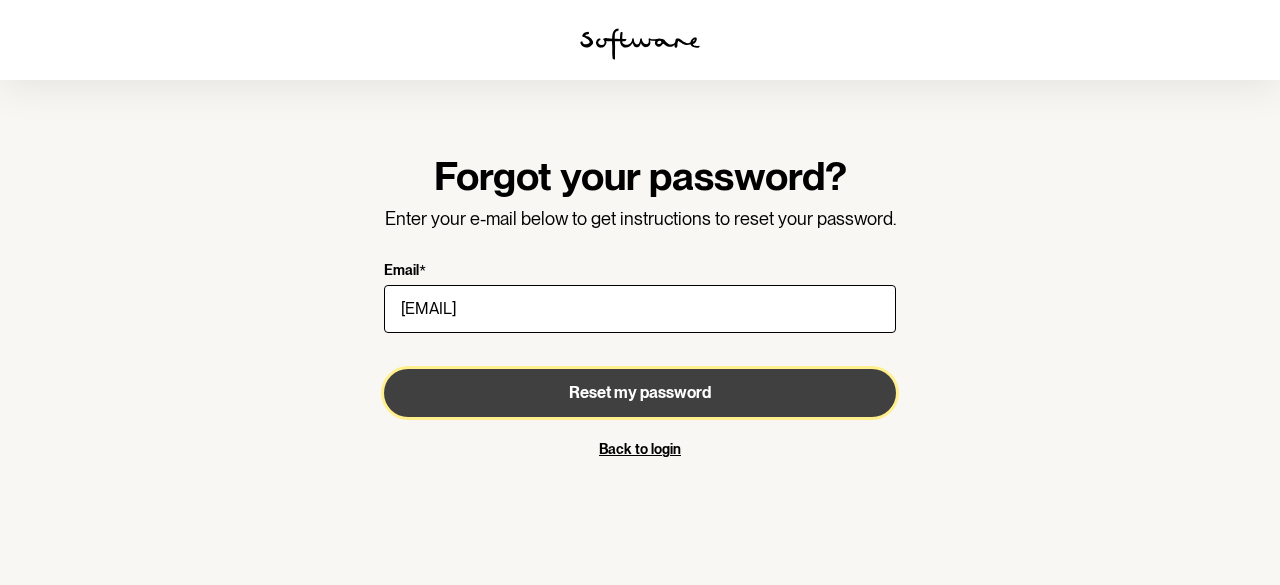 click on "Reset my password" at bounding box center (640, 392) 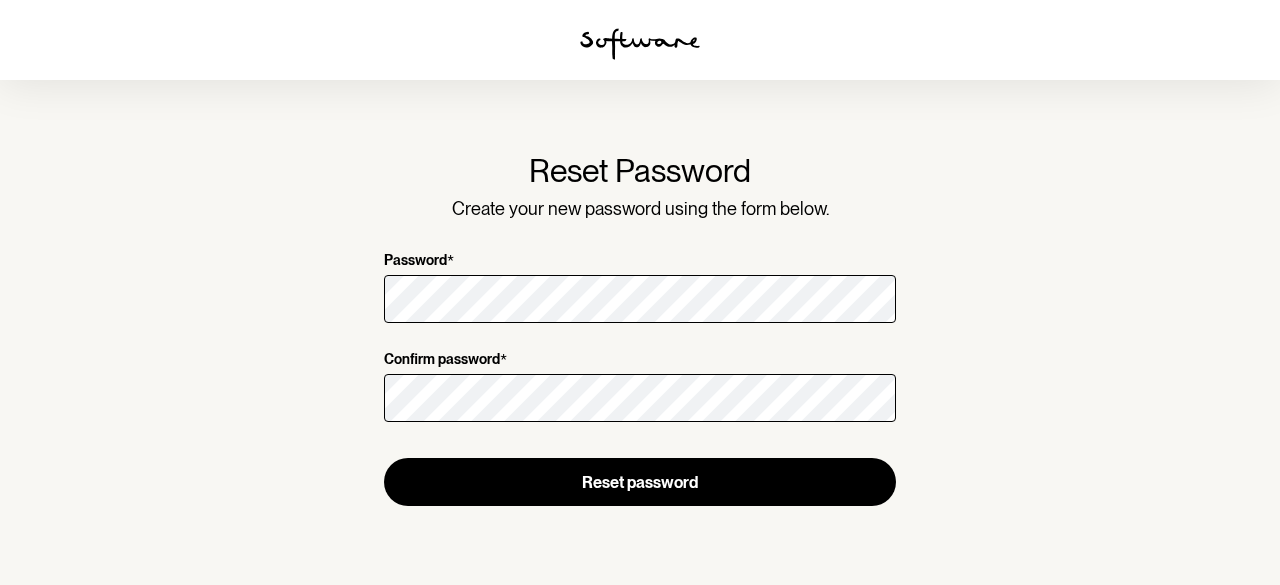 scroll, scrollTop: 0, scrollLeft: 0, axis: both 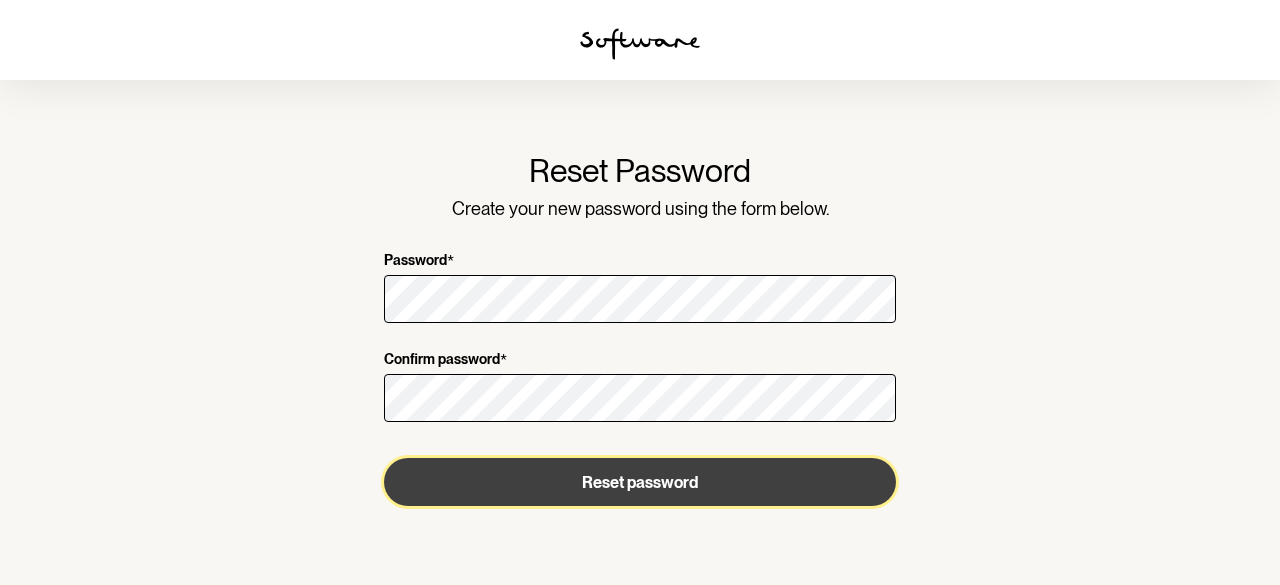 click on "Reset password" at bounding box center (640, 482) 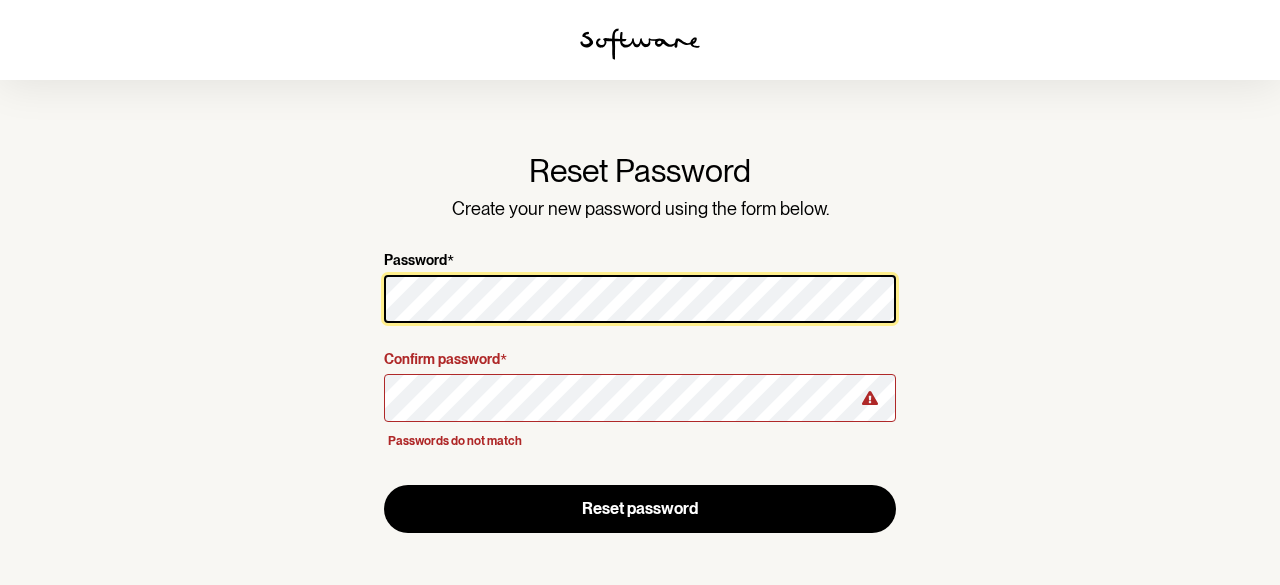 click on "Reset Password Create your new password using the form below. Password * Confirm password * Passwords do not match Reset password" at bounding box center [640, 292] 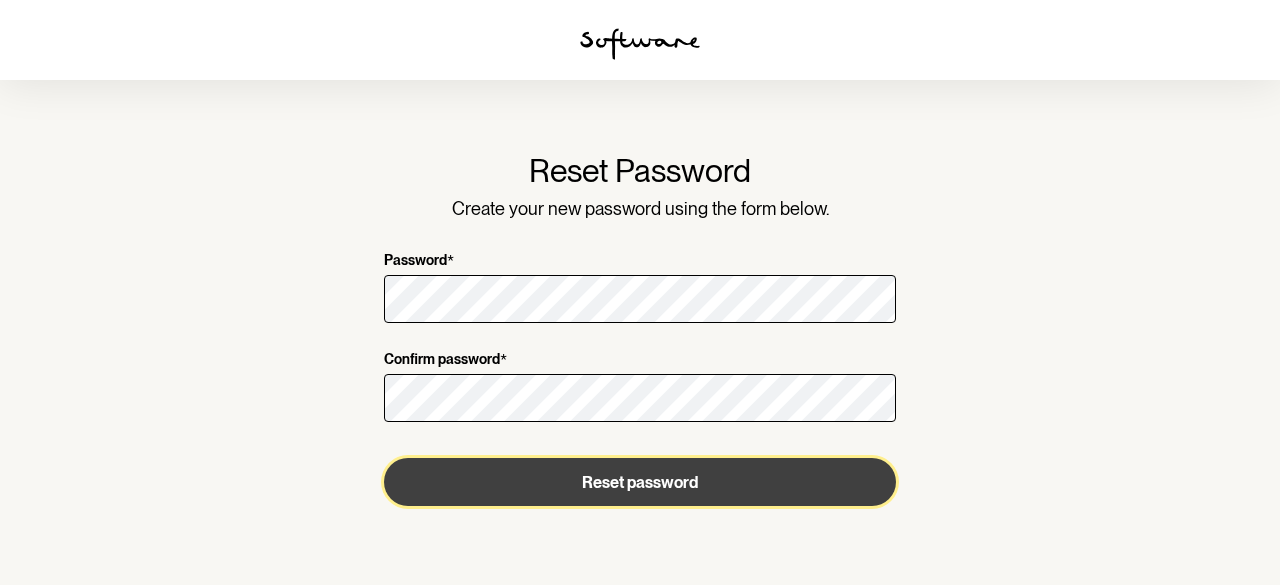 click on "Reset password" at bounding box center [640, 482] 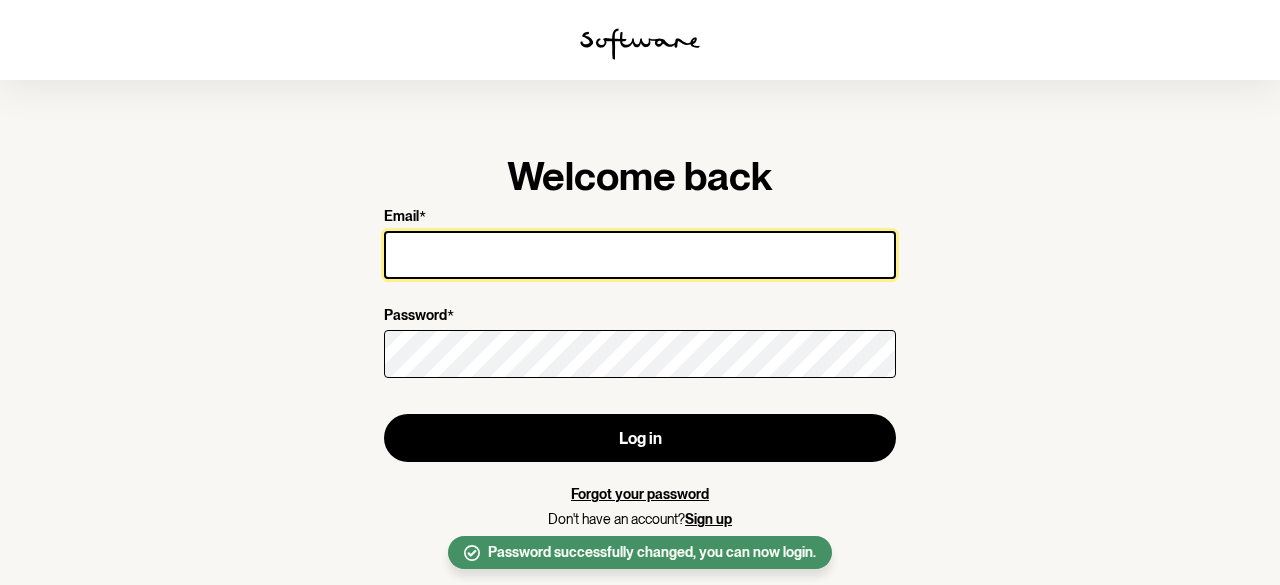type on "[EMAIL]" 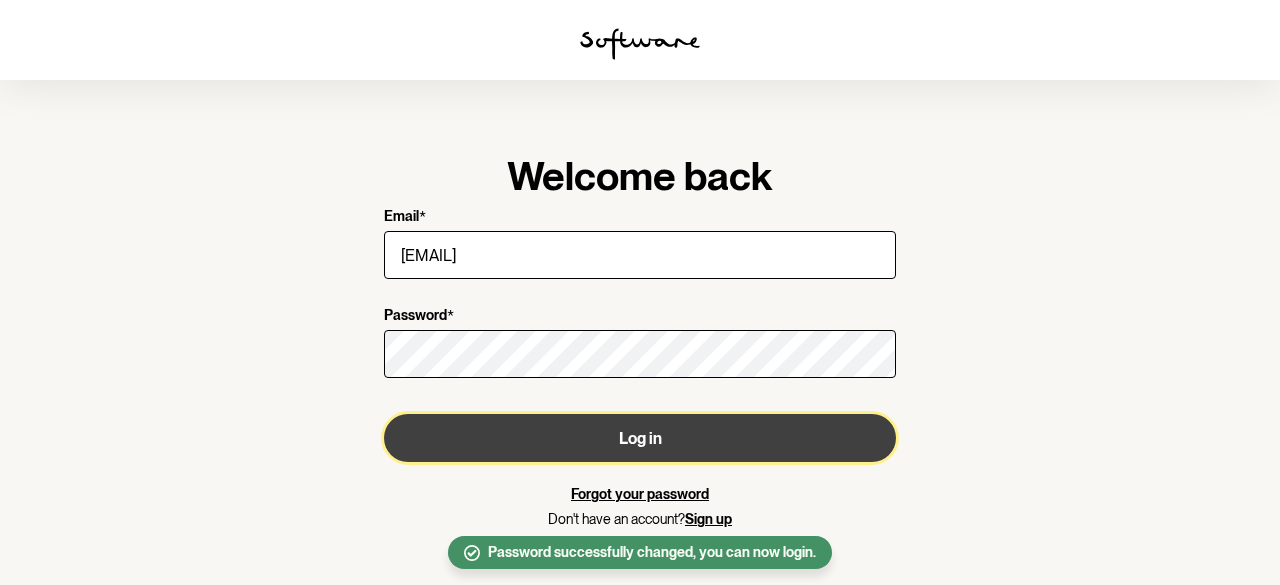 click on "Log in" at bounding box center [640, 438] 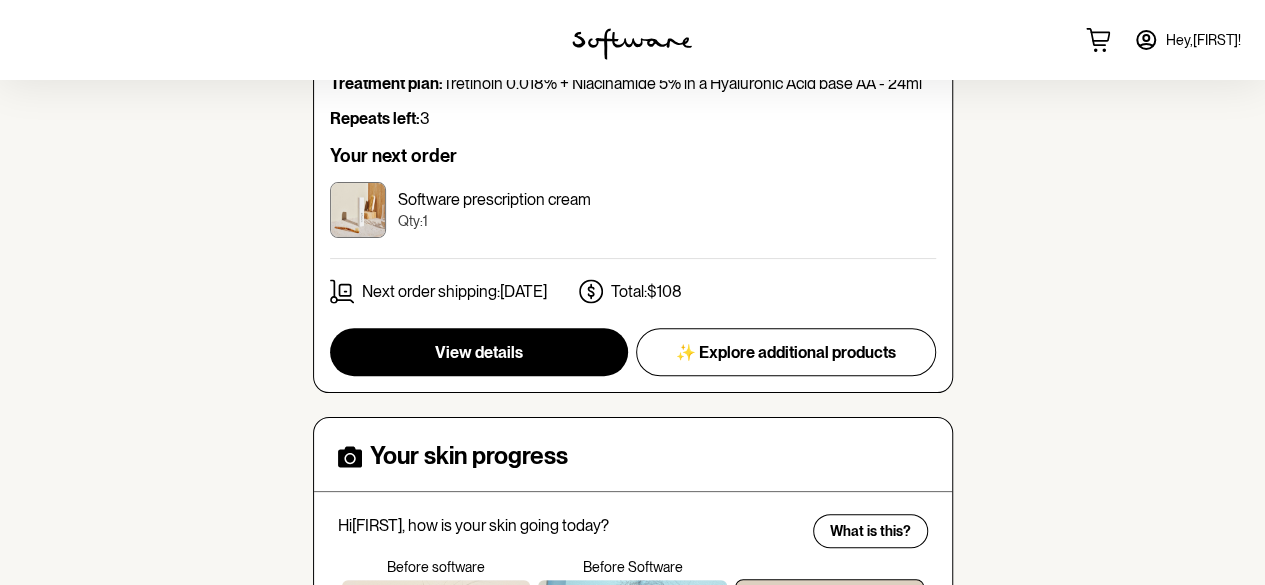 scroll, scrollTop: 200, scrollLeft: 0, axis: vertical 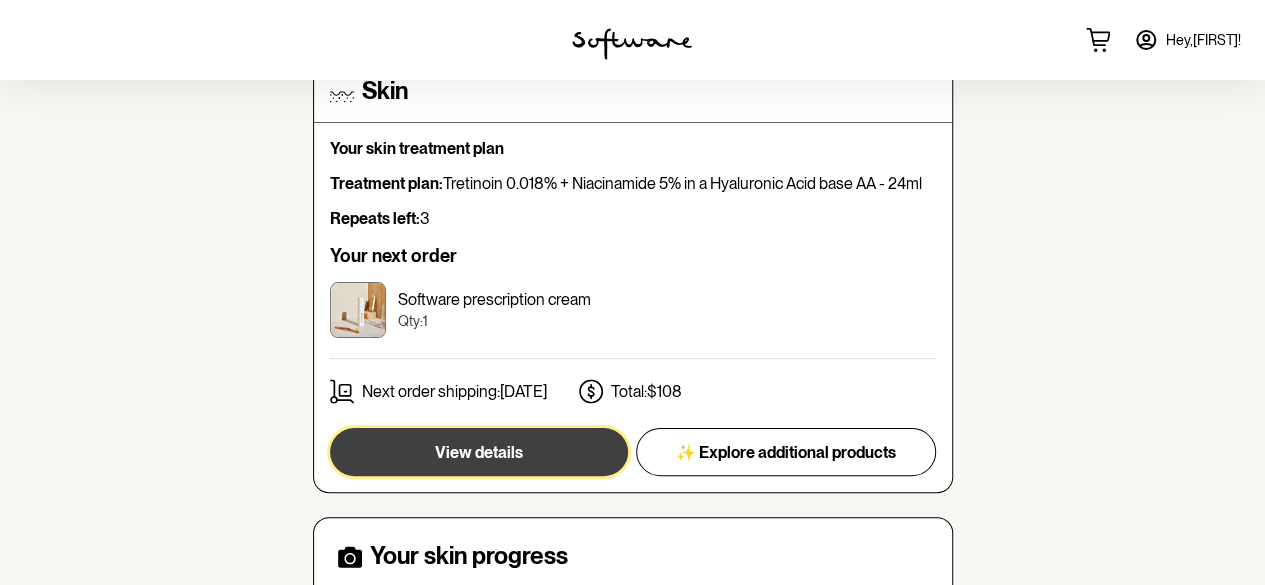 click on "View details" at bounding box center [479, 452] 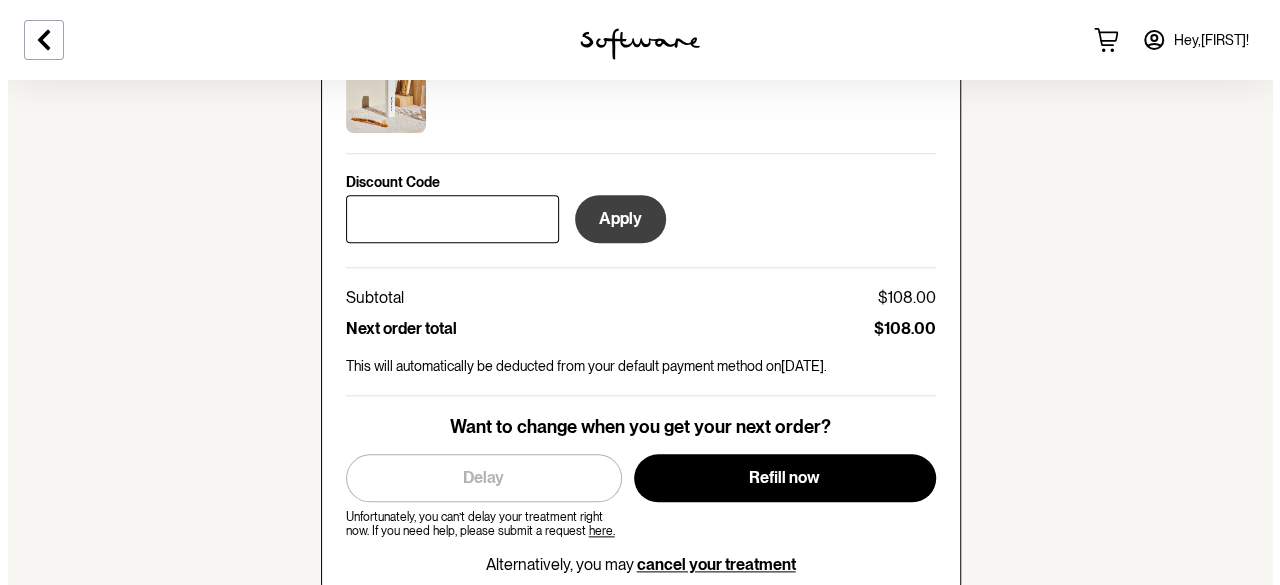 scroll, scrollTop: 1100, scrollLeft: 0, axis: vertical 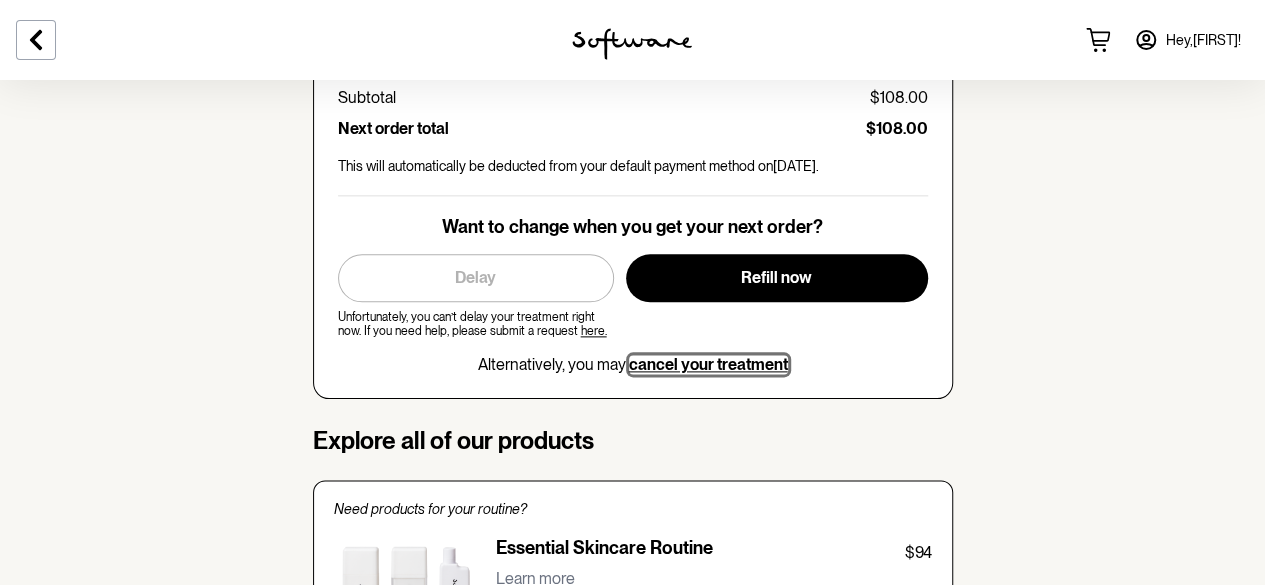 click on "cancel your treatment" at bounding box center [708, 364] 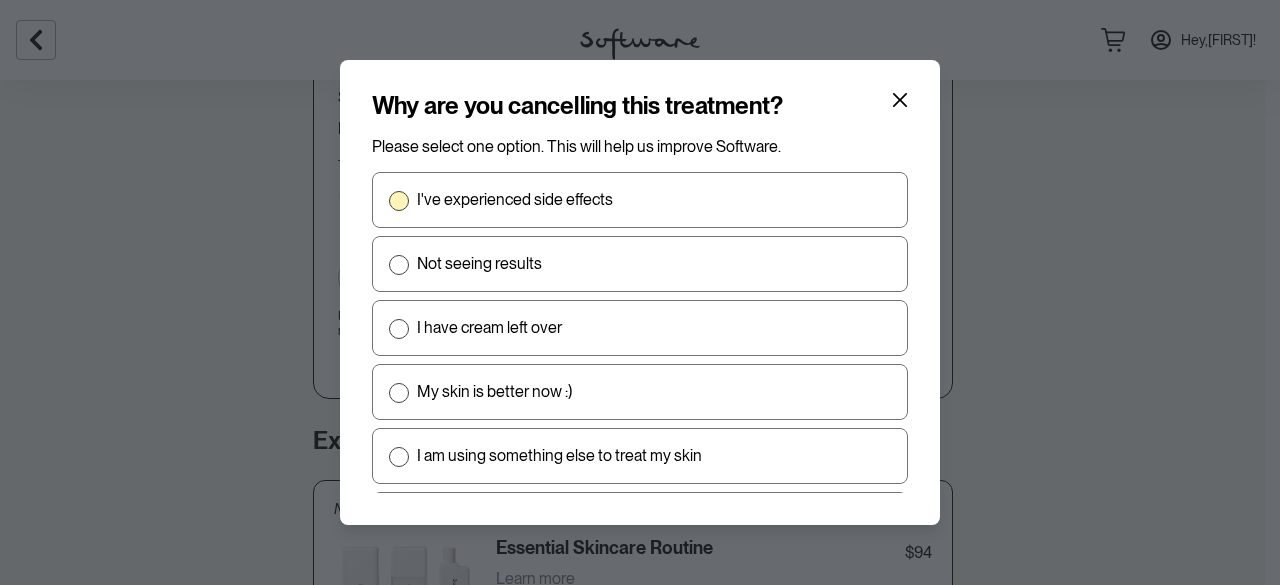 click on "I've experienced side effects" at bounding box center (515, 199) 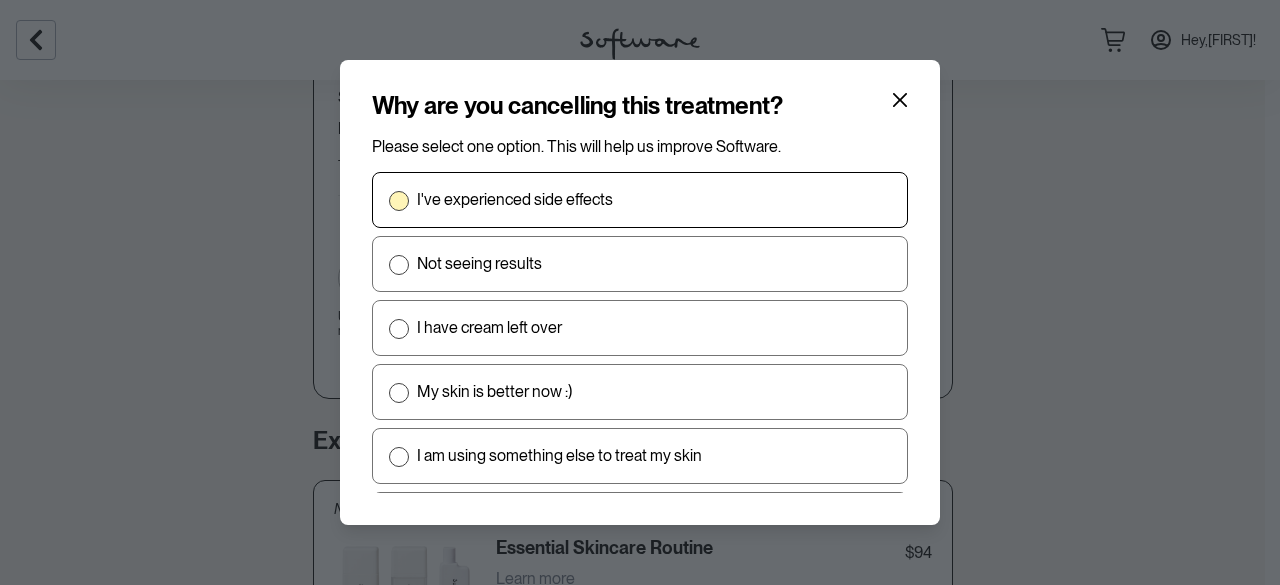 click on "I've experienced side effects" at bounding box center [388, 200] 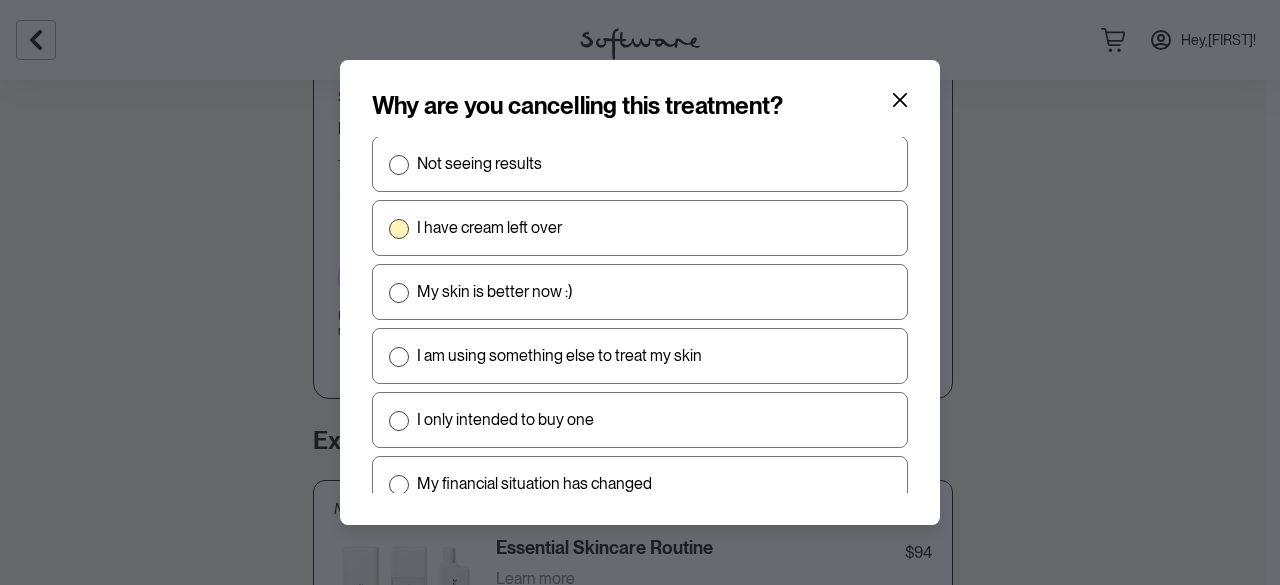 scroll, scrollTop: 194, scrollLeft: 0, axis: vertical 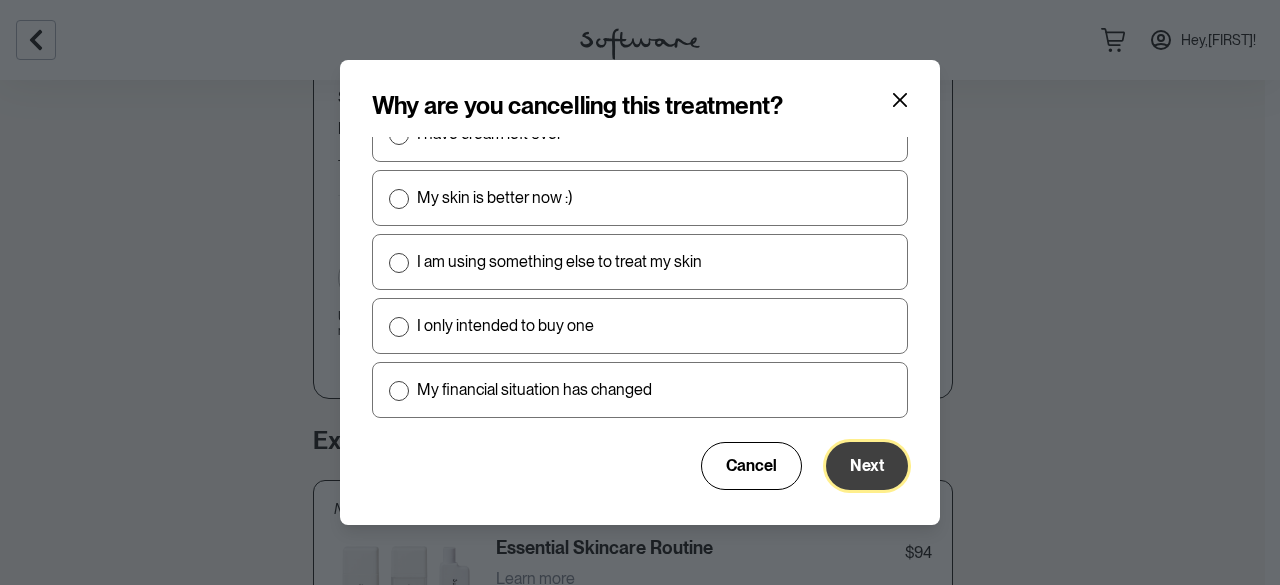 click on "Next" at bounding box center (867, 465) 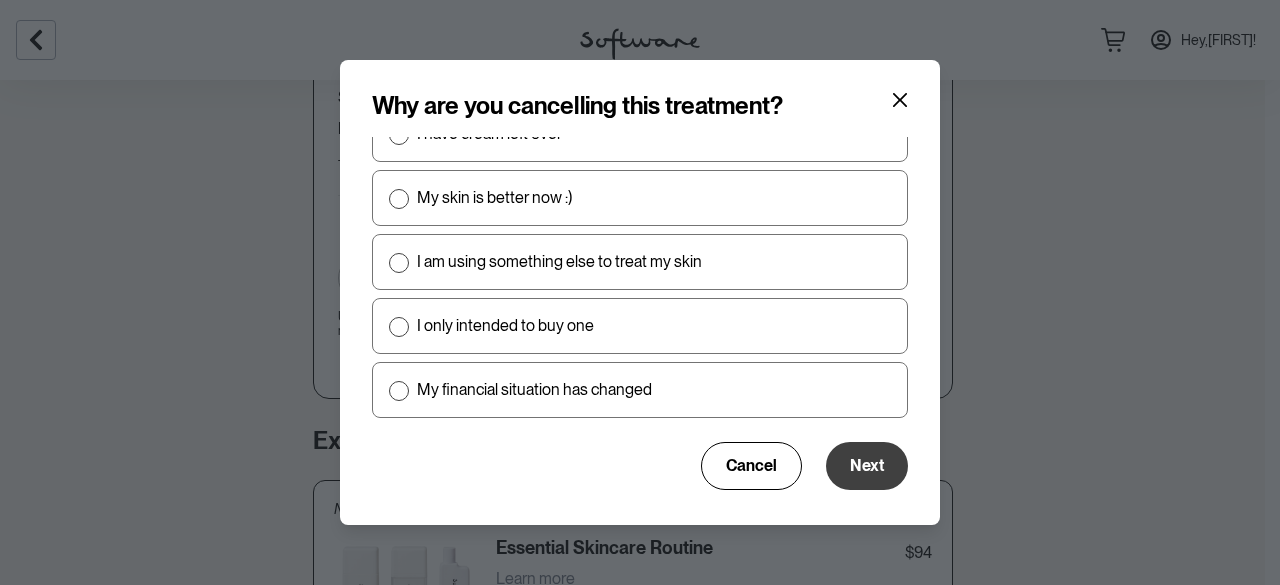 scroll, scrollTop: 26, scrollLeft: 0, axis: vertical 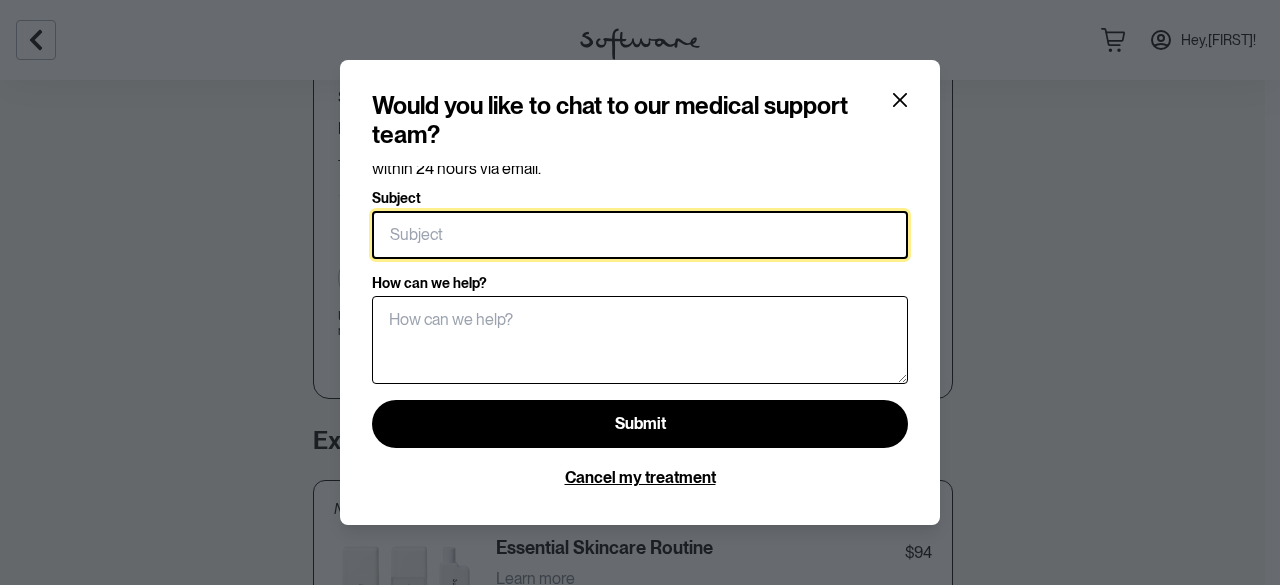 click on "Subject" at bounding box center (640, 235) 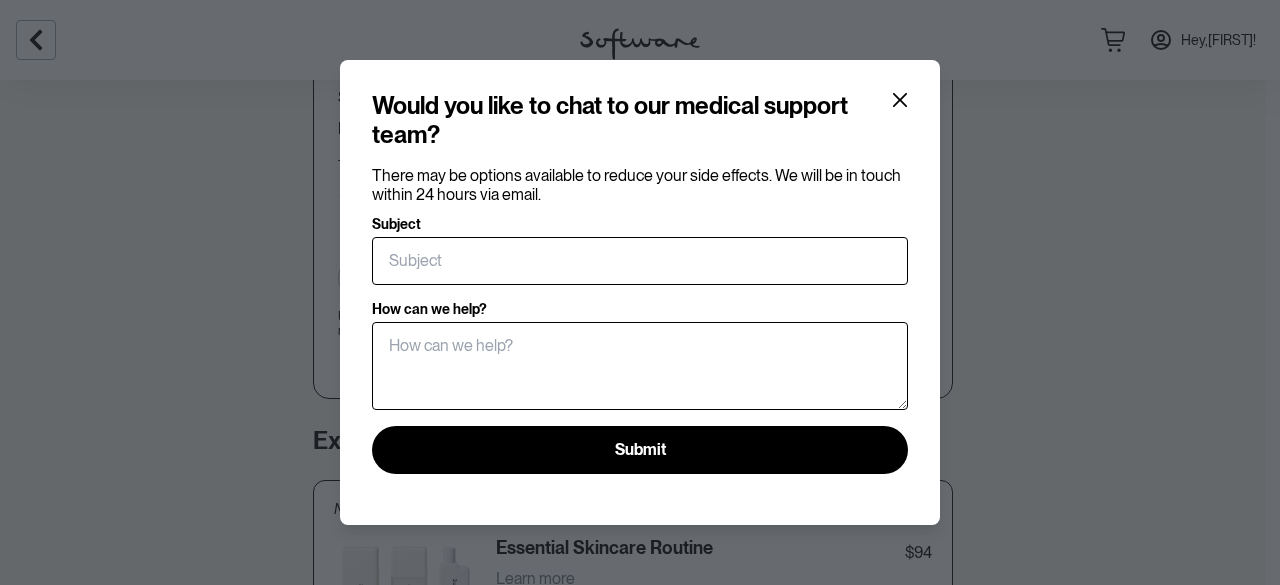 click on "There may be options available to reduce your side effects. We will be in touch within 24 hours via email." at bounding box center (640, 185) 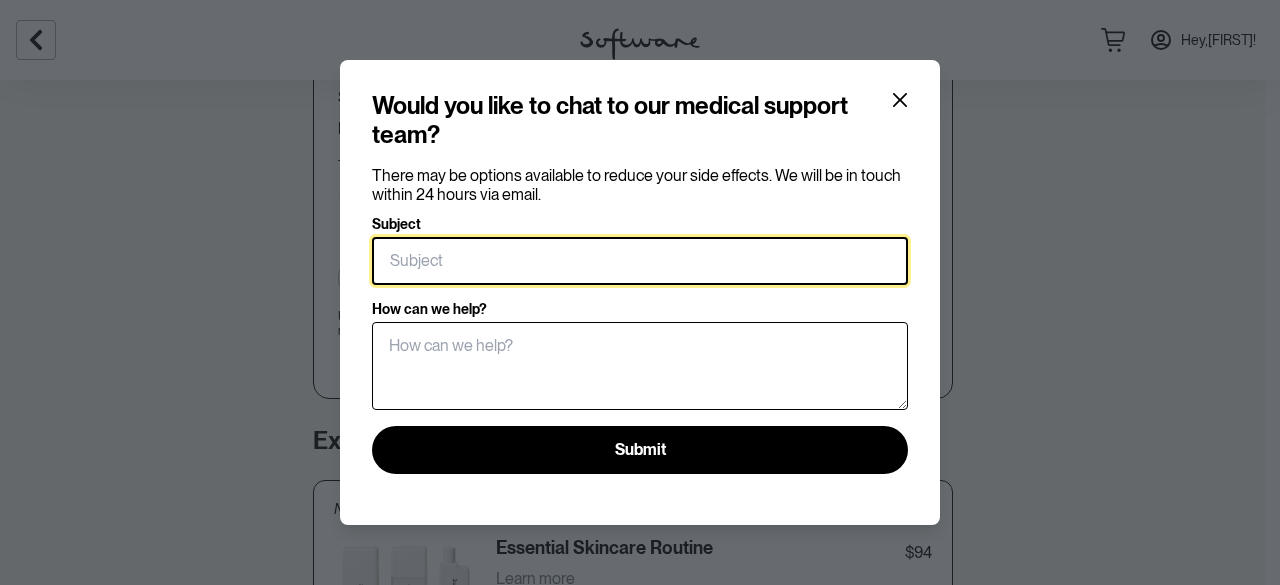 click on "Subject" at bounding box center [640, 261] 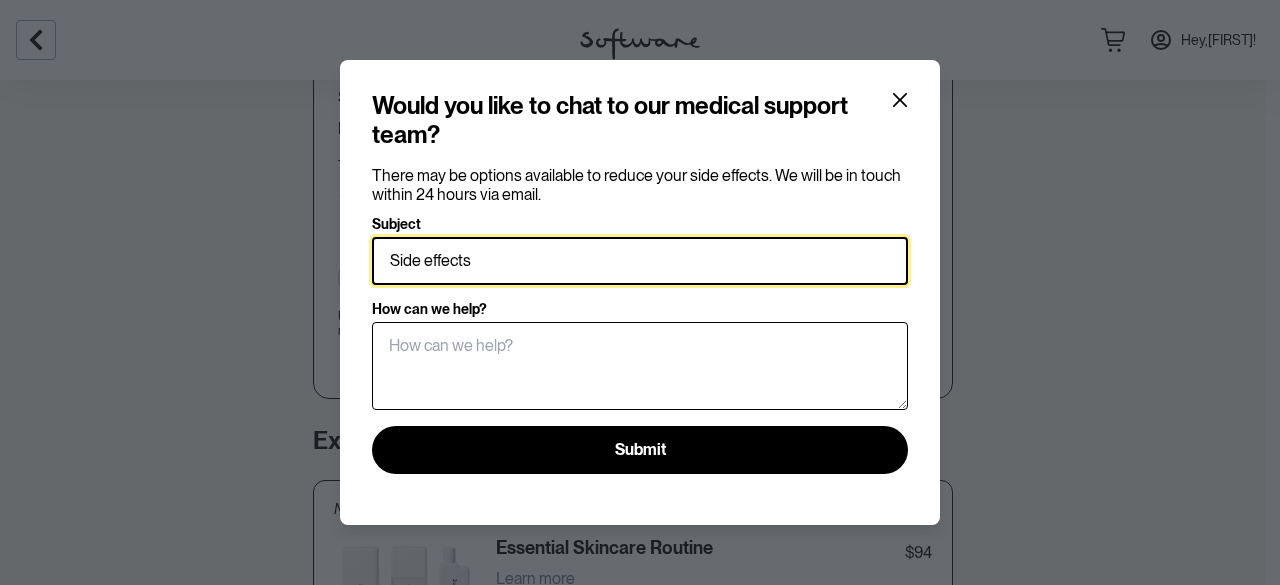 type on "Side effects" 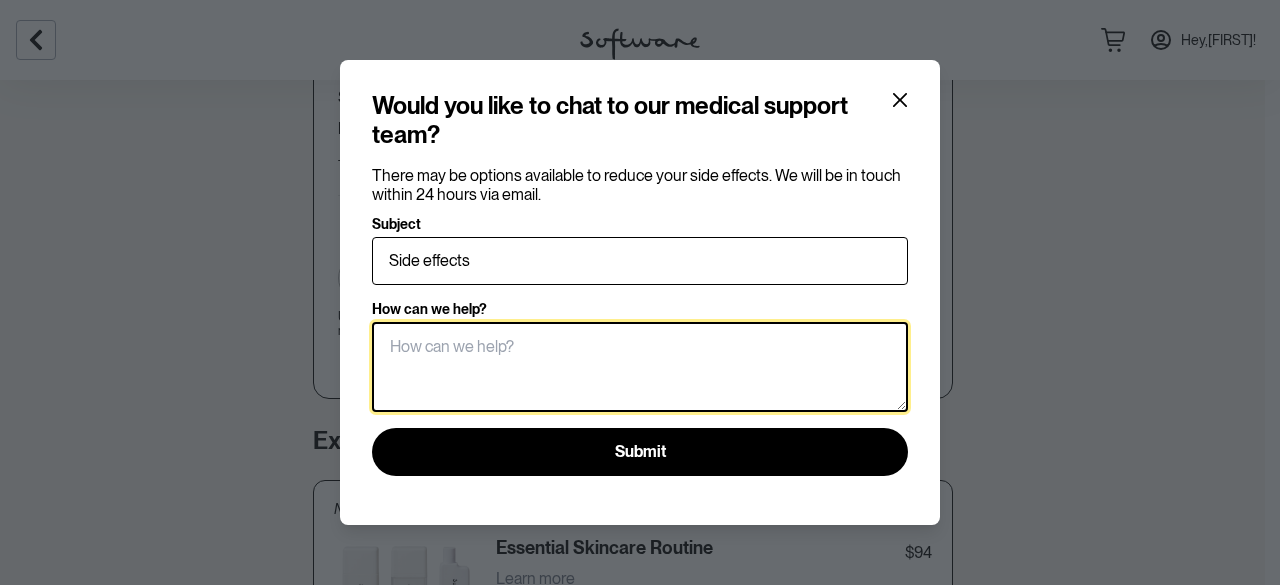 click on "How can we help?" at bounding box center [640, 367] 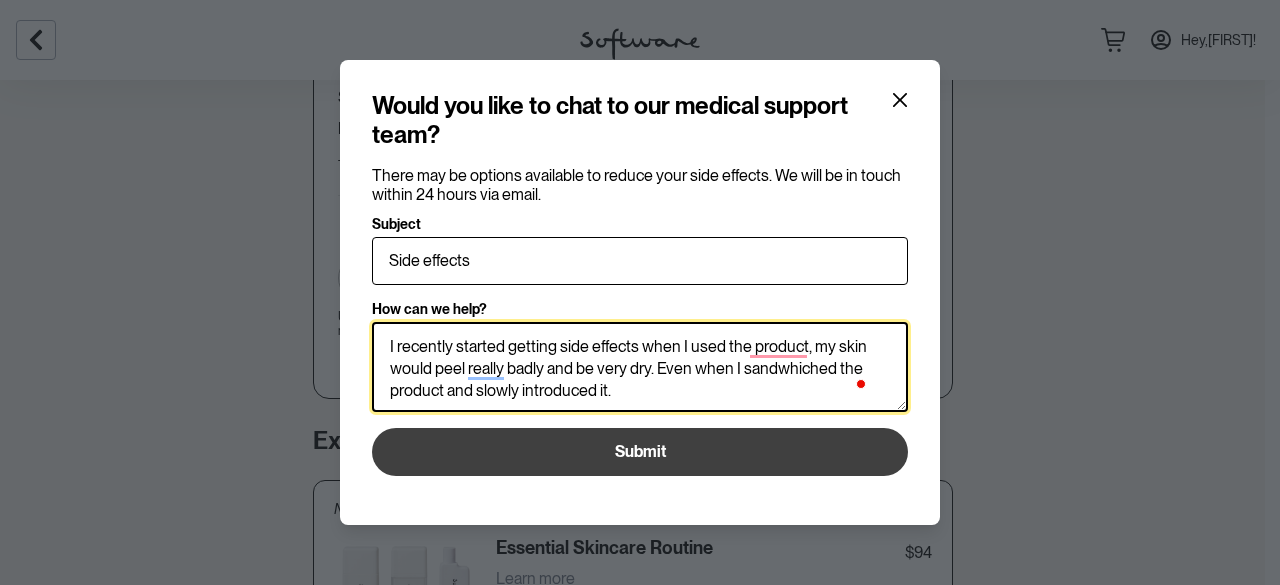 scroll, scrollTop: 29, scrollLeft: 0, axis: vertical 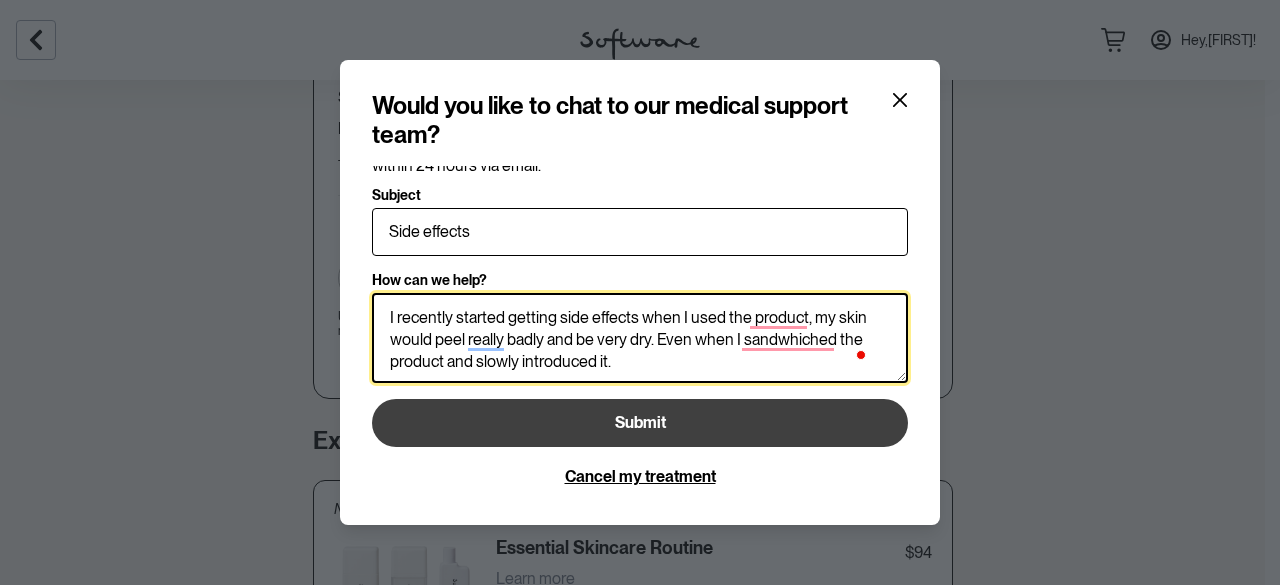 type on "I recently started getting side effects when I used the product, my skin would peel really badly and be very dry. Even when I sandwhiched the product and slowly introduced it." 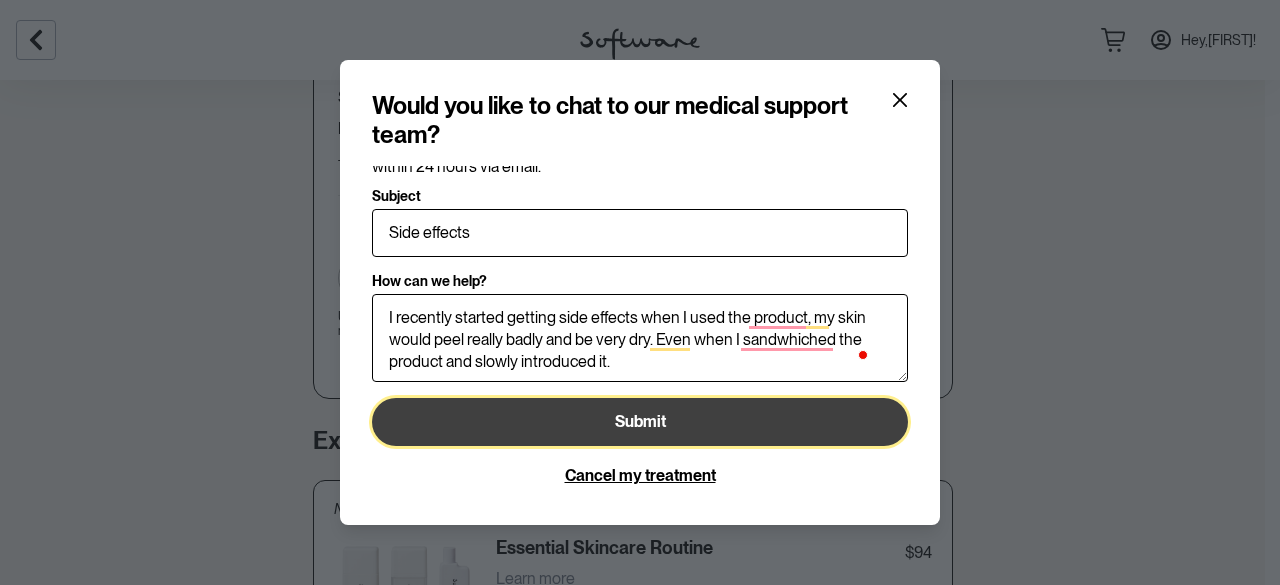 scroll, scrollTop: 26, scrollLeft: 0, axis: vertical 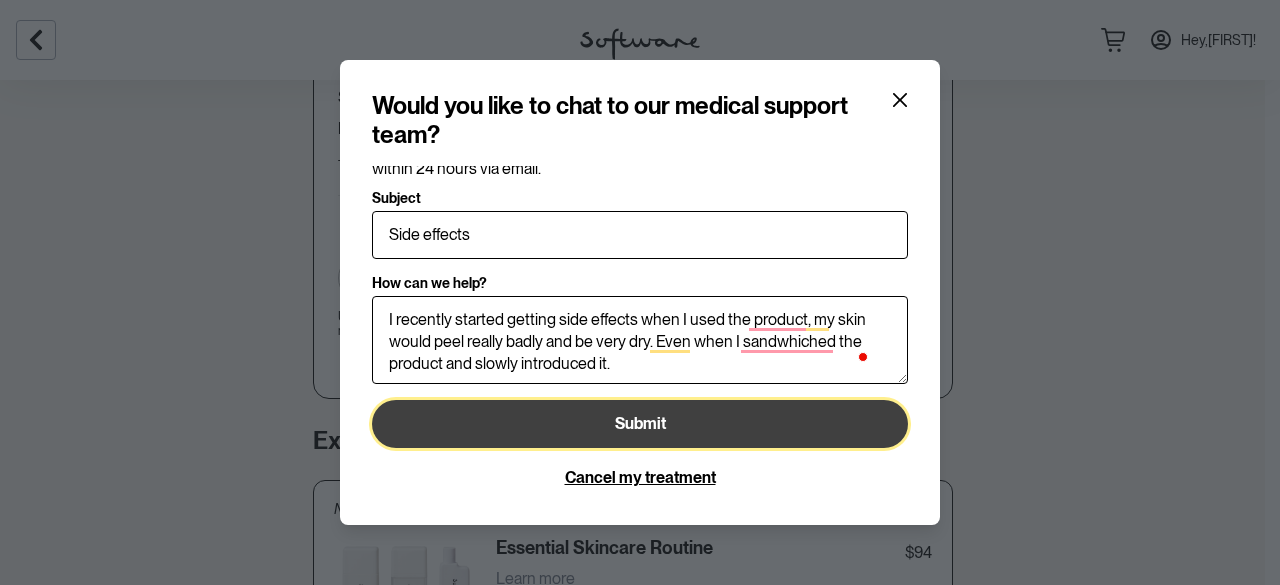click on "Submit" at bounding box center [640, 424] 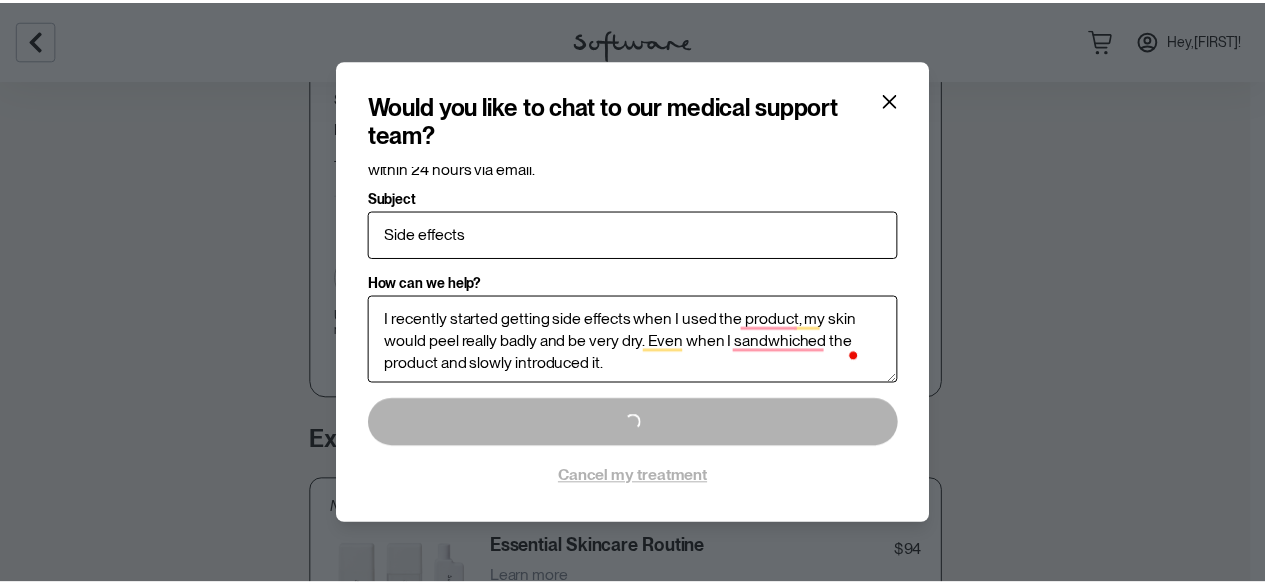 scroll, scrollTop: 0, scrollLeft: 0, axis: both 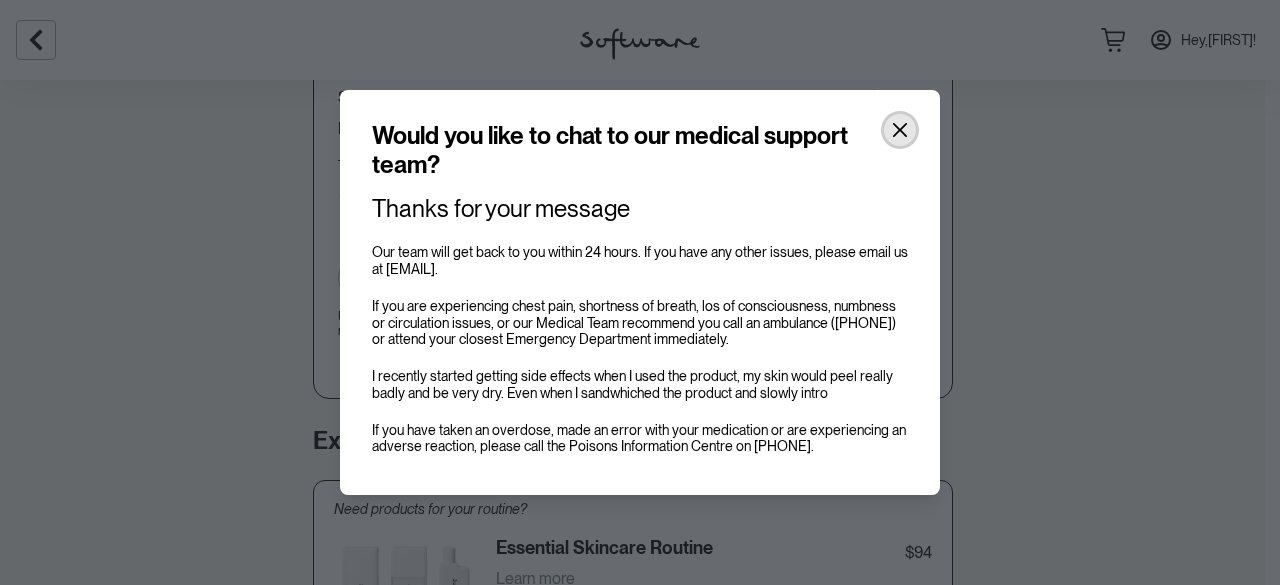 click 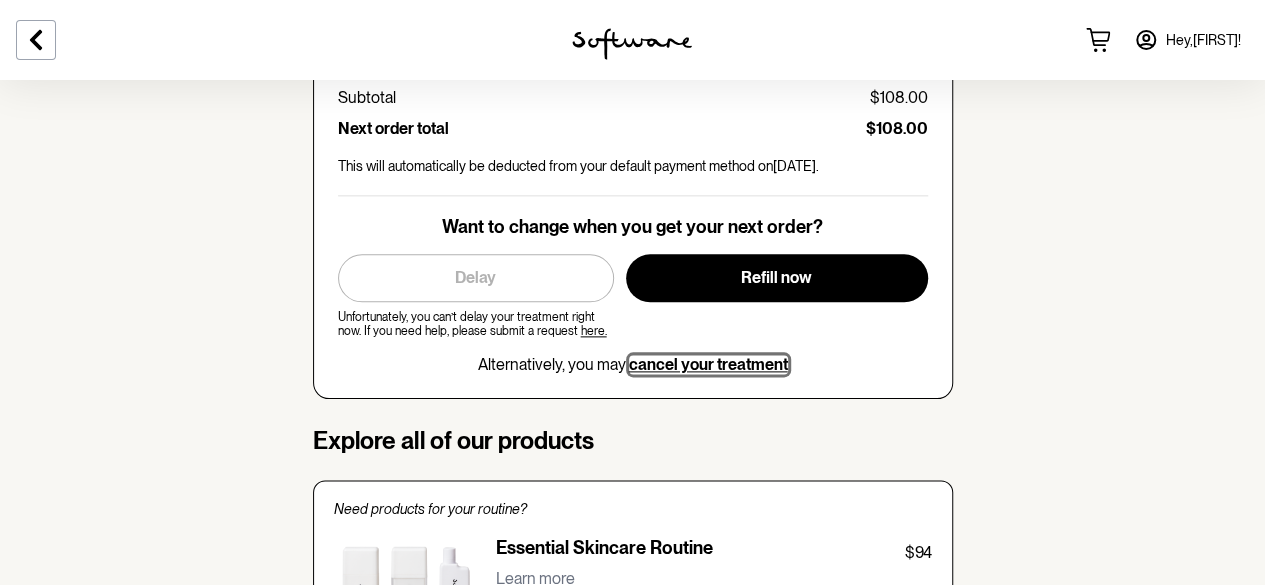 click on "cancel your treatment" at bounding box center (708, 364) 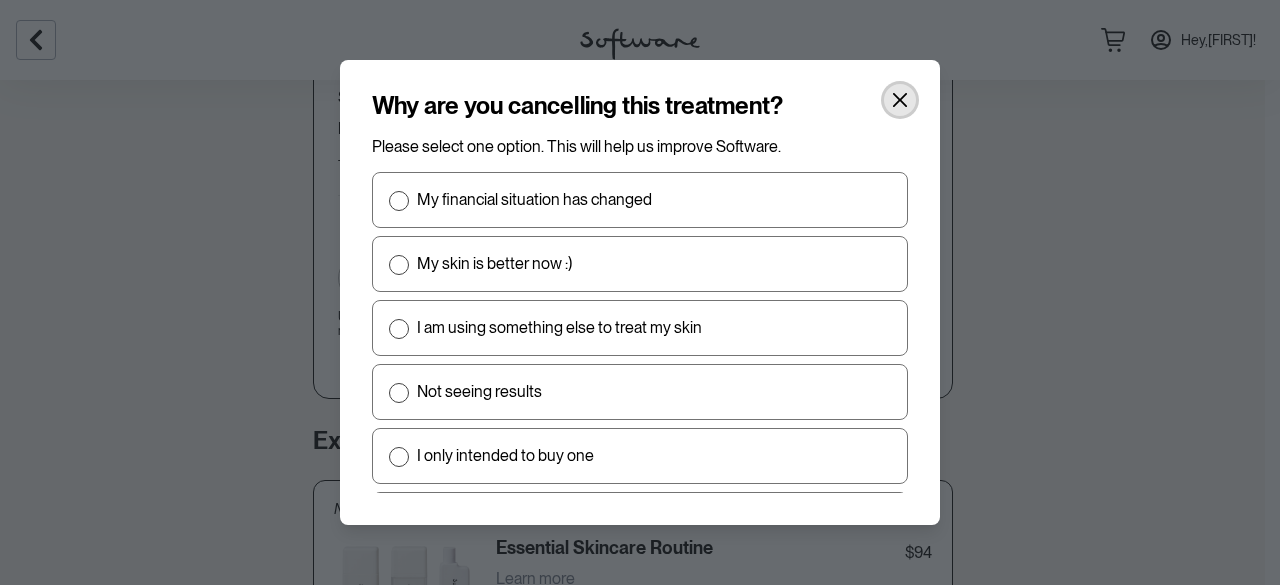 drag, startPoint x: 893, startPoint y: 99, endPoint x: 919, endPoint y: 101, distance: 26.076809 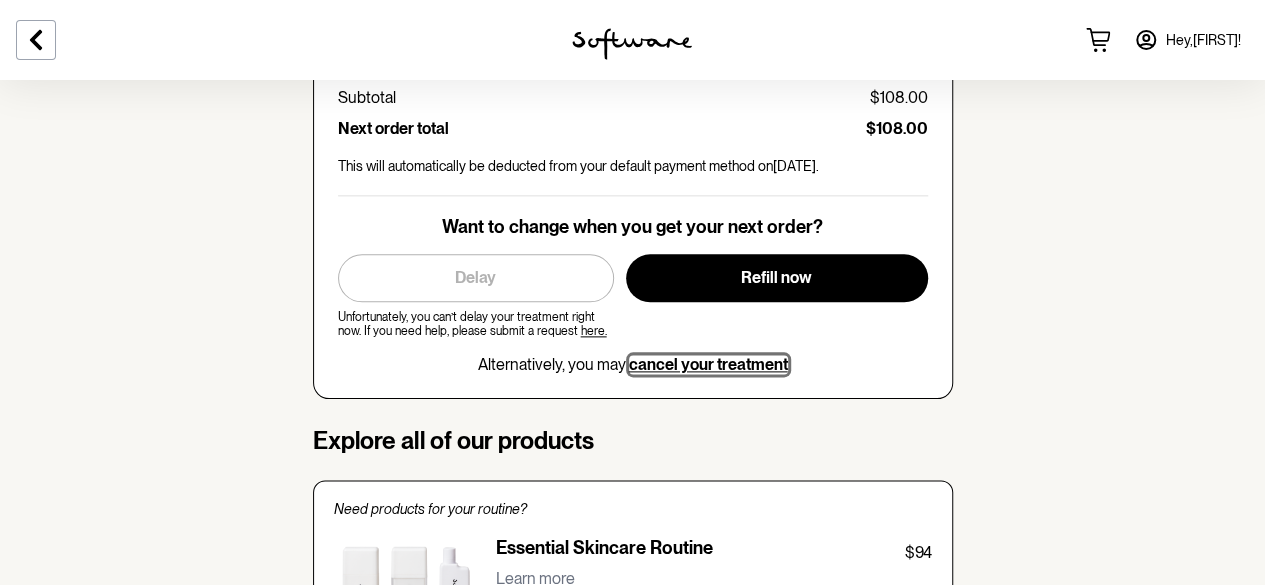 scroll, scrollTop: 1200, scrollLeft: 0, axis: vertical 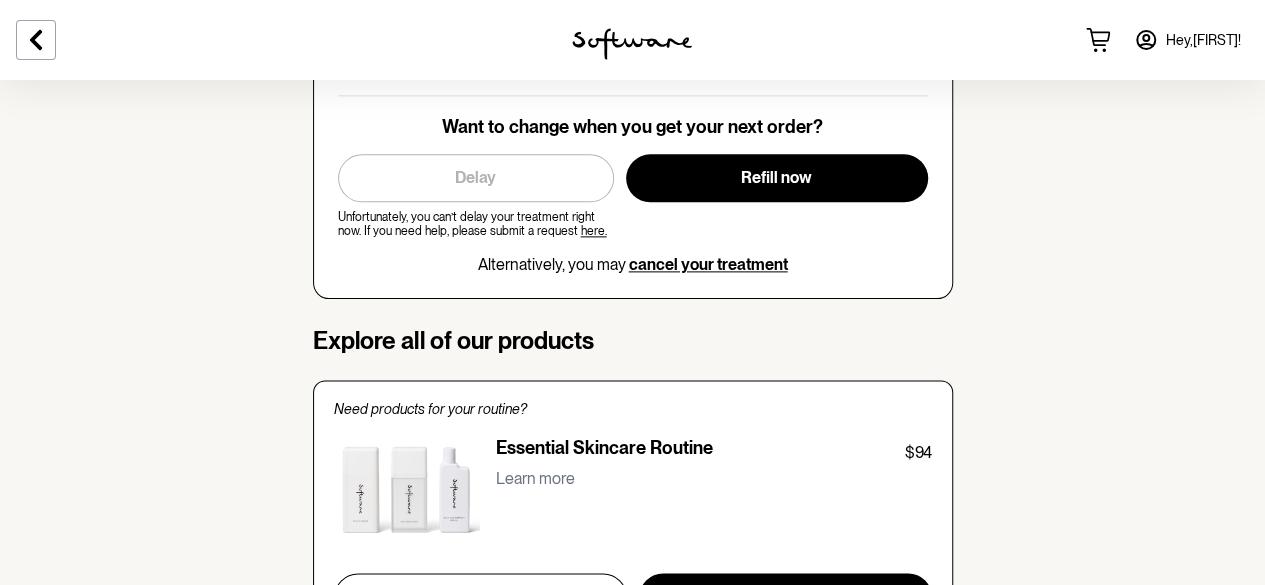 click on "skin Your personalised skin treatment Treatment plan: Tretinoin 0.018% + Niacinamide 5% in a Hyaluronic Acid base AA - 24ml Status: Active. Repeats left: 3 Next order shipping: 12th Aug Estimated delivery: 19th Aug Instructions: Tretinoin 0.018% + Niacinamide 5% in a Hyaluronic Acid base AA, Cream, Tretinoin 0.018% + Niacinamide 5%
For the first month, gradually increase frequency as per information sheet. Use 2 pumps to the face. View consult & pharmacy notes Have a question or want to change your treatment plan? Get support Your next shipment Recurring Software prescription cream $108.00 Discount Code Apply Subtotal $108.00 Next order total $108.00 This will automatically be deducted from your default payment method on 12th Aug . Want to change when you get your next order? Delay Unfortunately, you can’t delay your treatment right now. If you need help, please submit a request here. Refill now Alternatively, you may cancel your treatment Explore all of our products $94 Learn more Buy now" at bounding box center [632, 304] 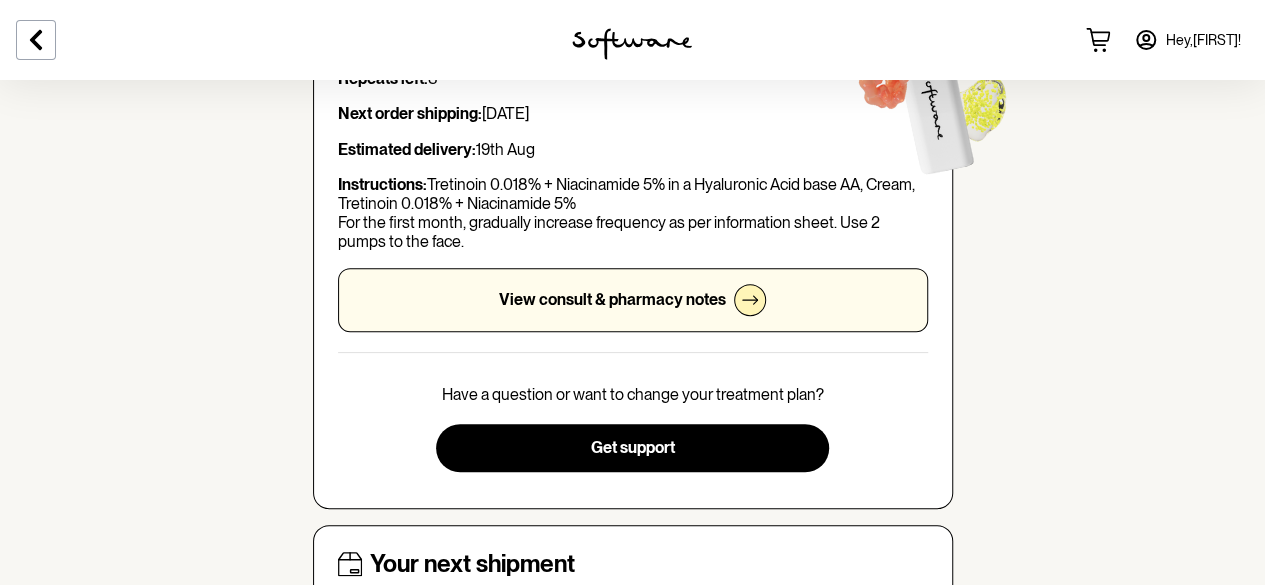 scroll, scrollTop: 400, scrollLeft: 0, axis: vertical 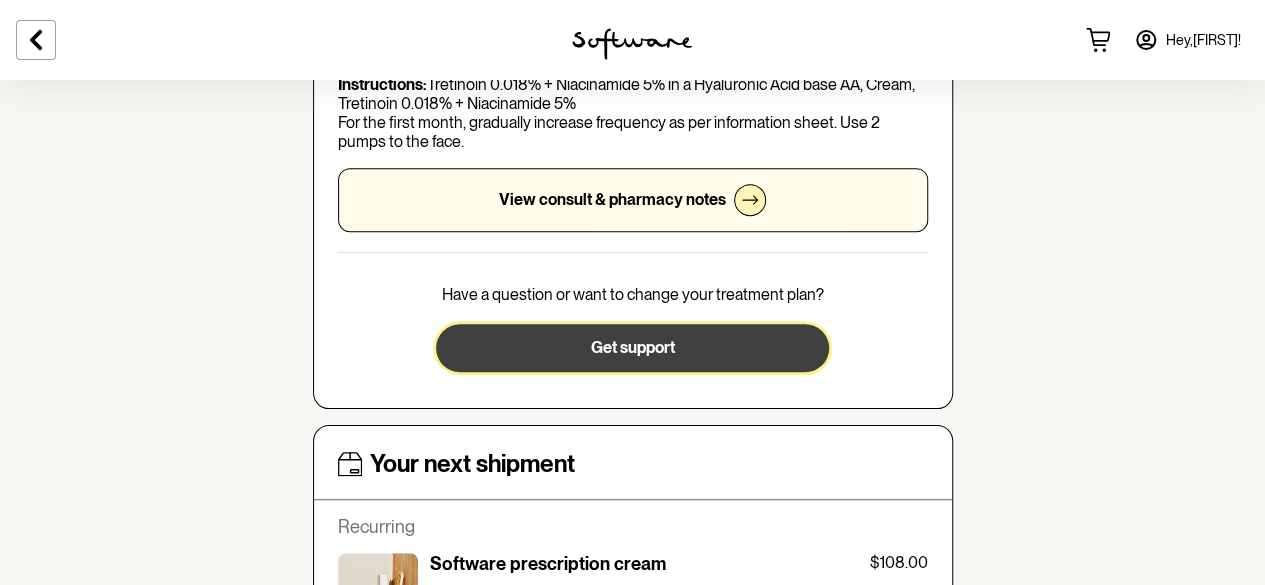 click on "Get support" at bounding box center (632, 347) 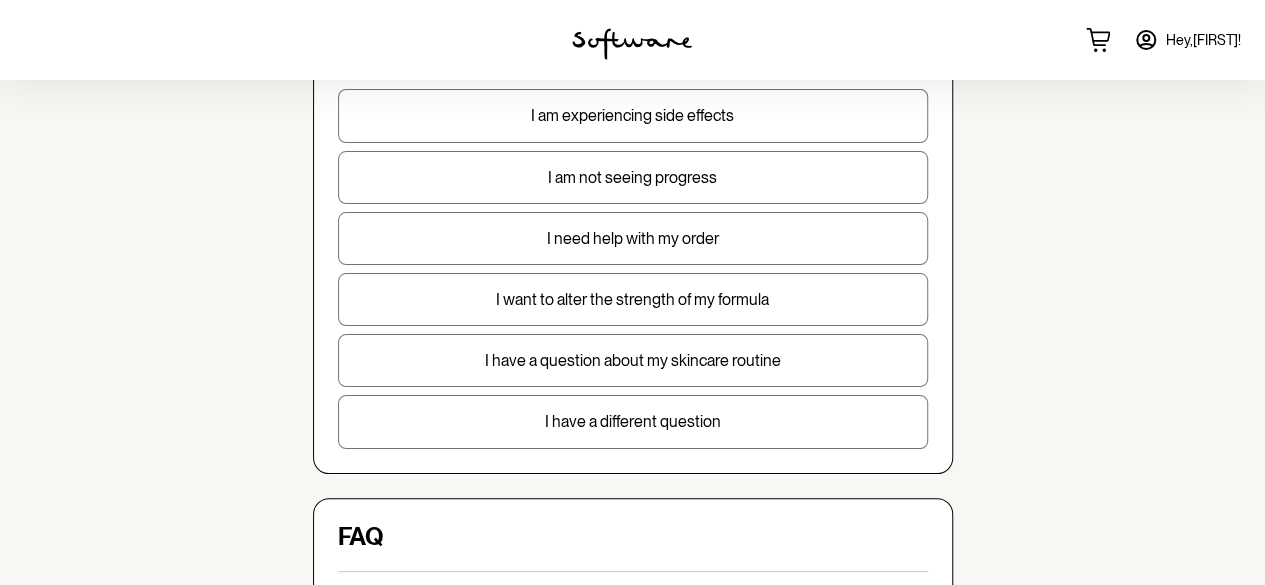 scroll, scrollTop: 0, scrollLeft: 0, axis: both 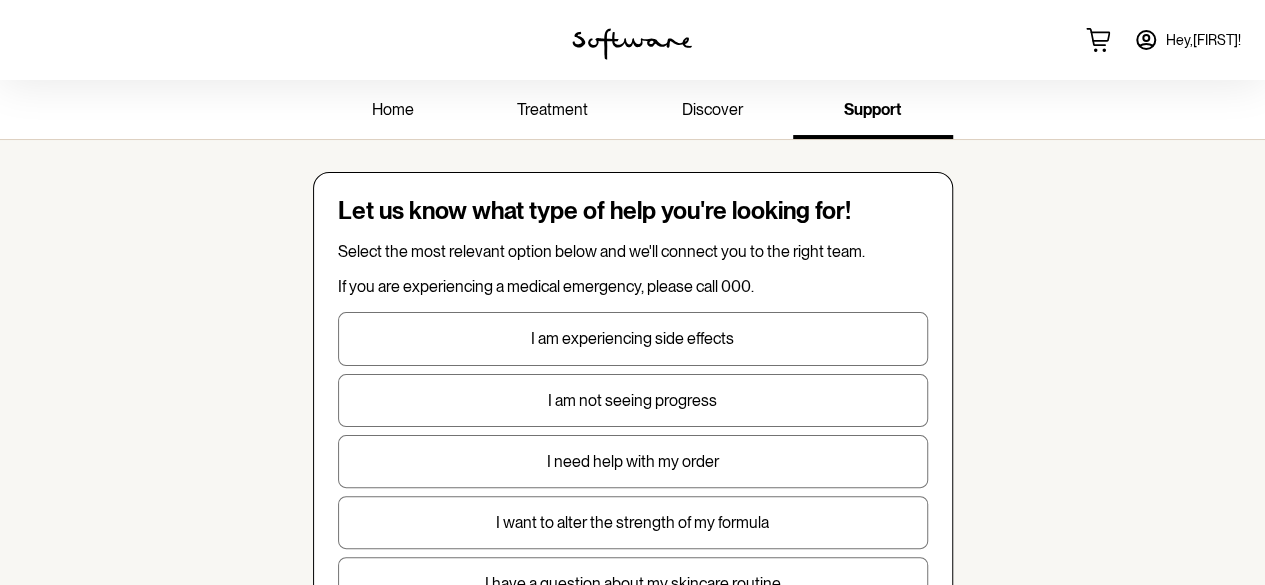 click on "home" at bounding box center [393, 111] 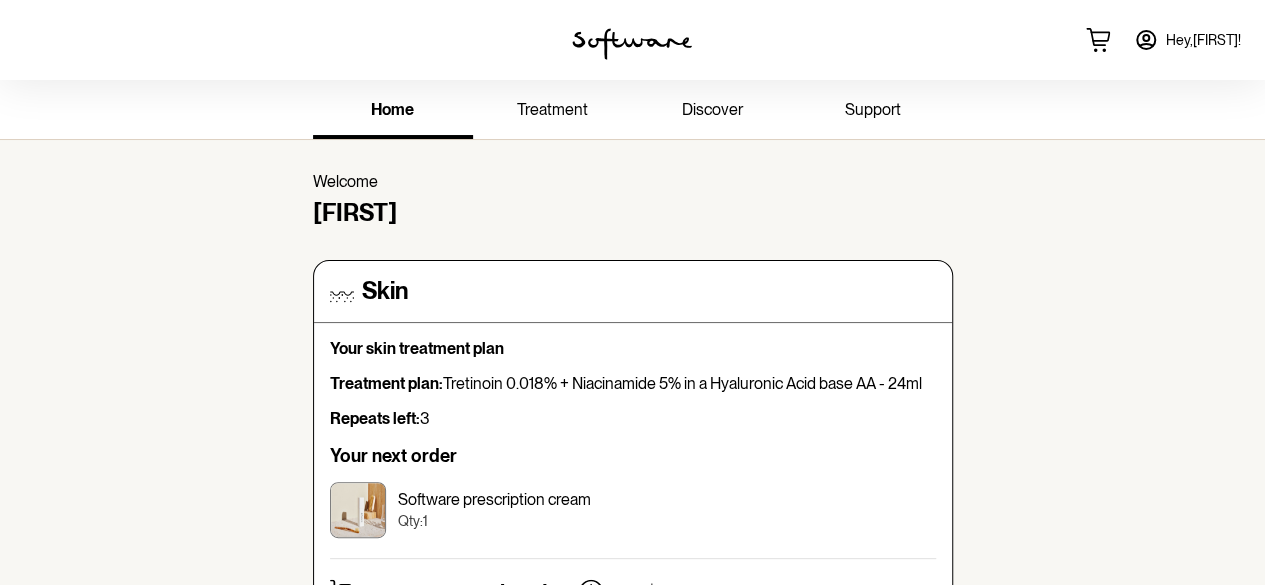 click at bounding box center [632, 44] 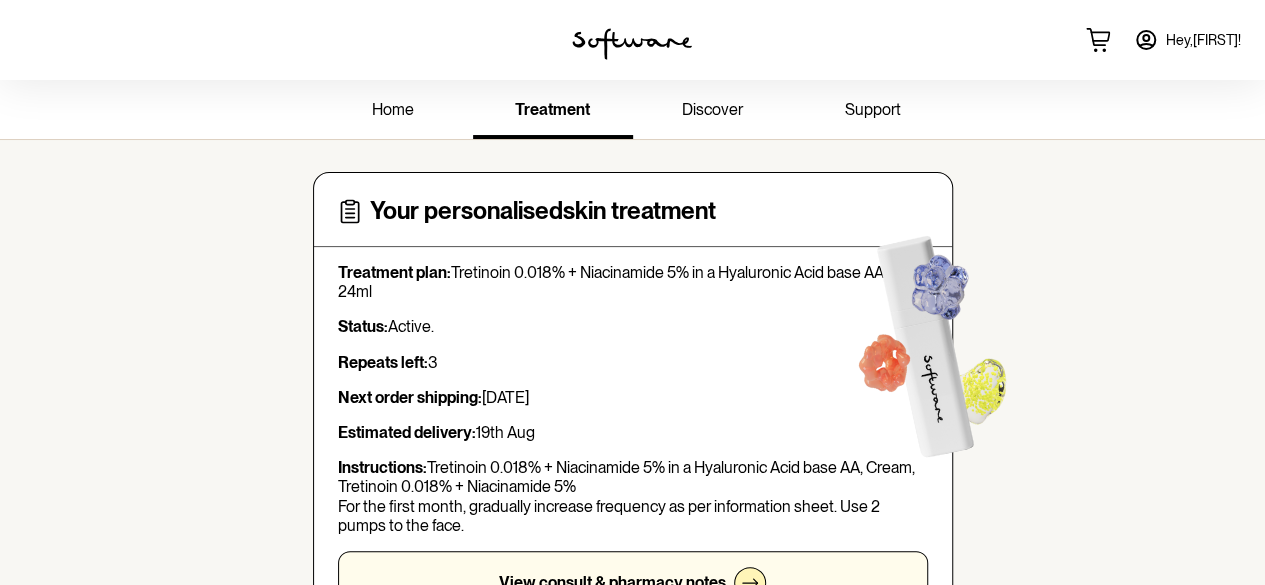 click on "home" at bounding box center [393, 109] 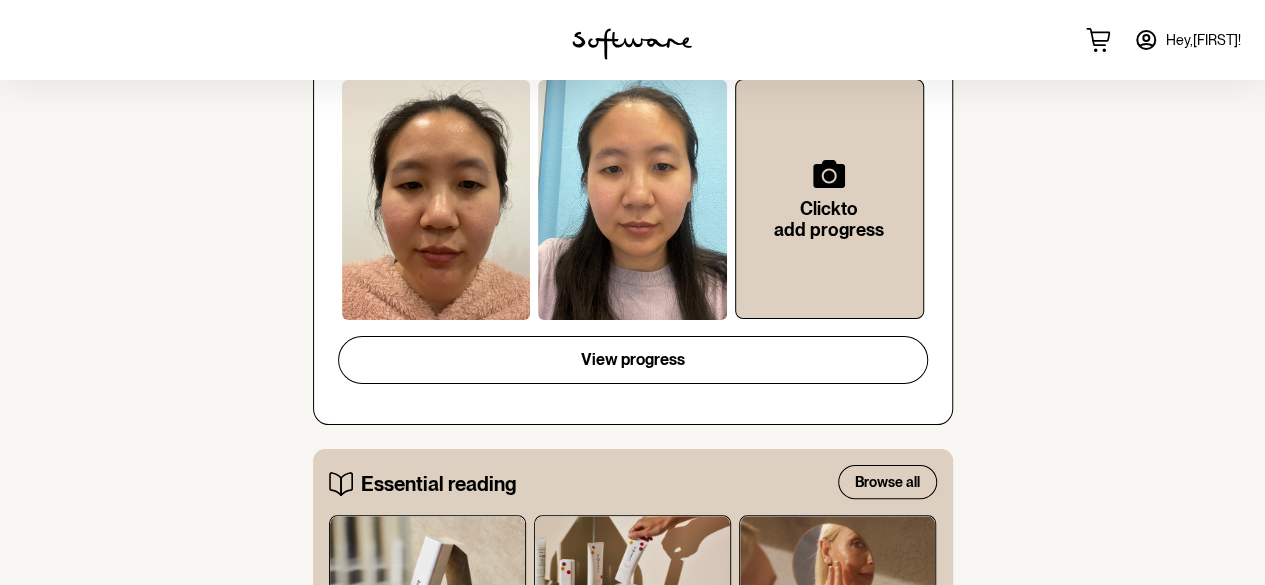 scroll, scrollTop: 600, scrollLeft: 0, axis: vertical 